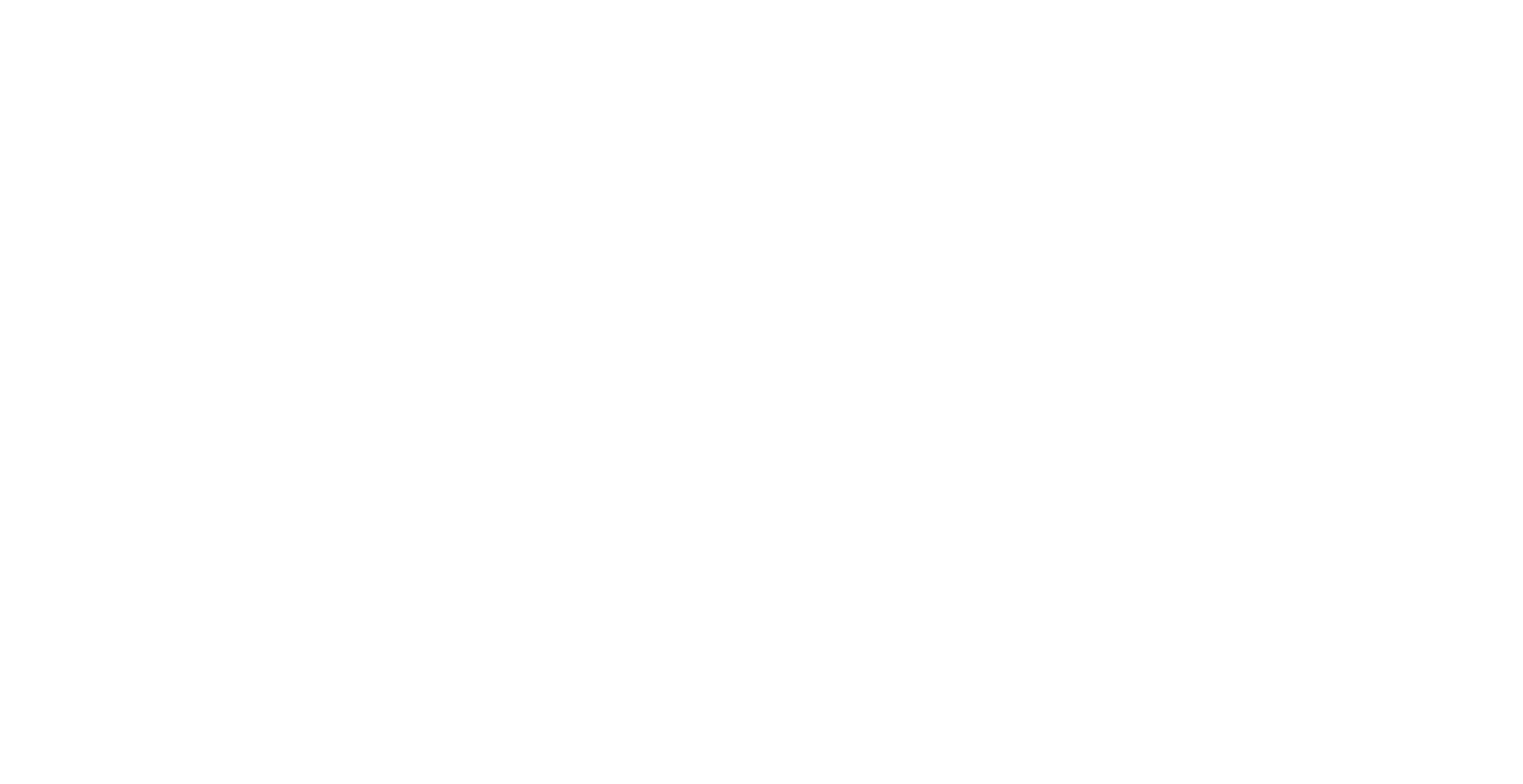 scroll, scrollTop: 0, scrollLeft: 0, axis: both 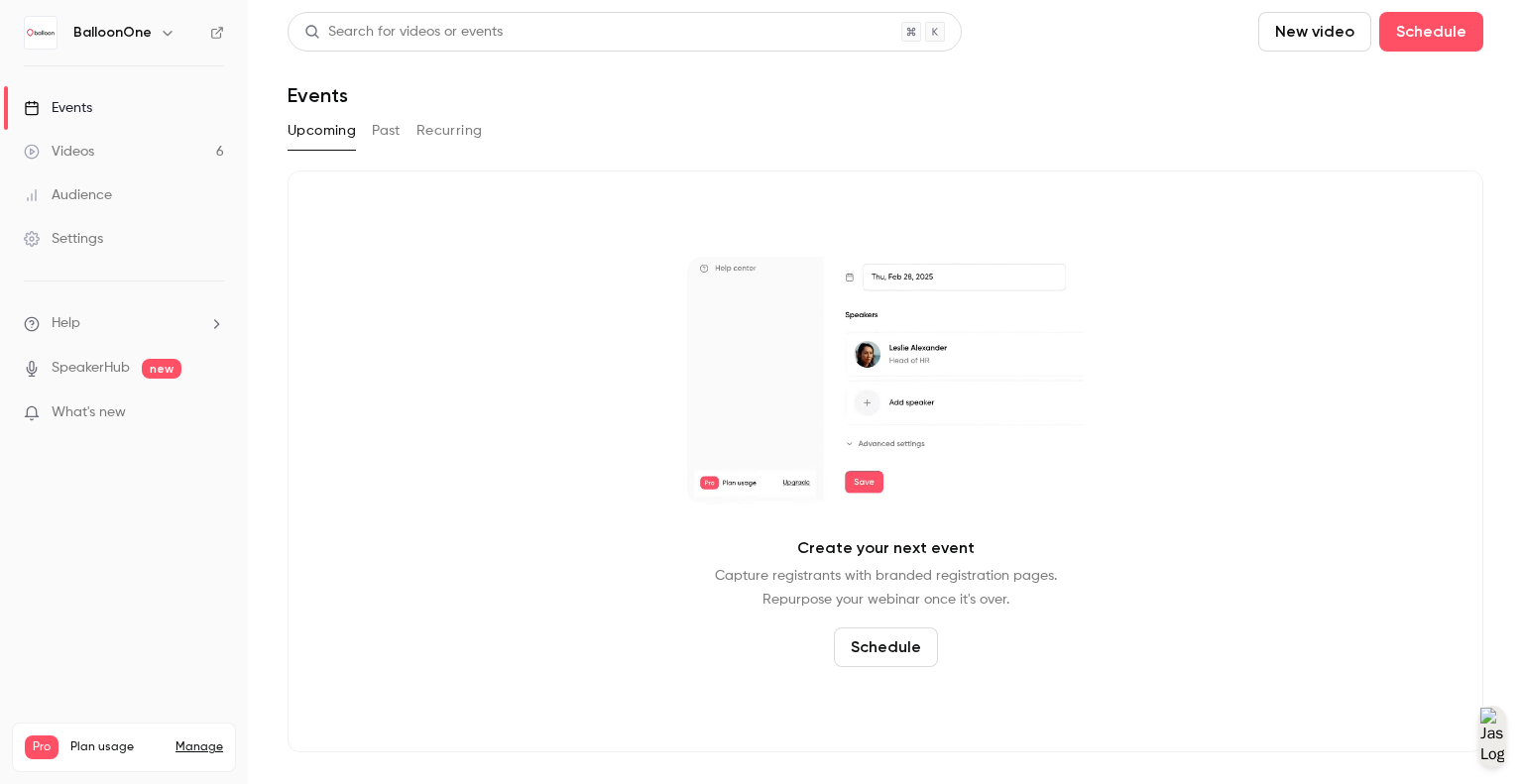 click on "Manage" at bounding box center [199, 747] 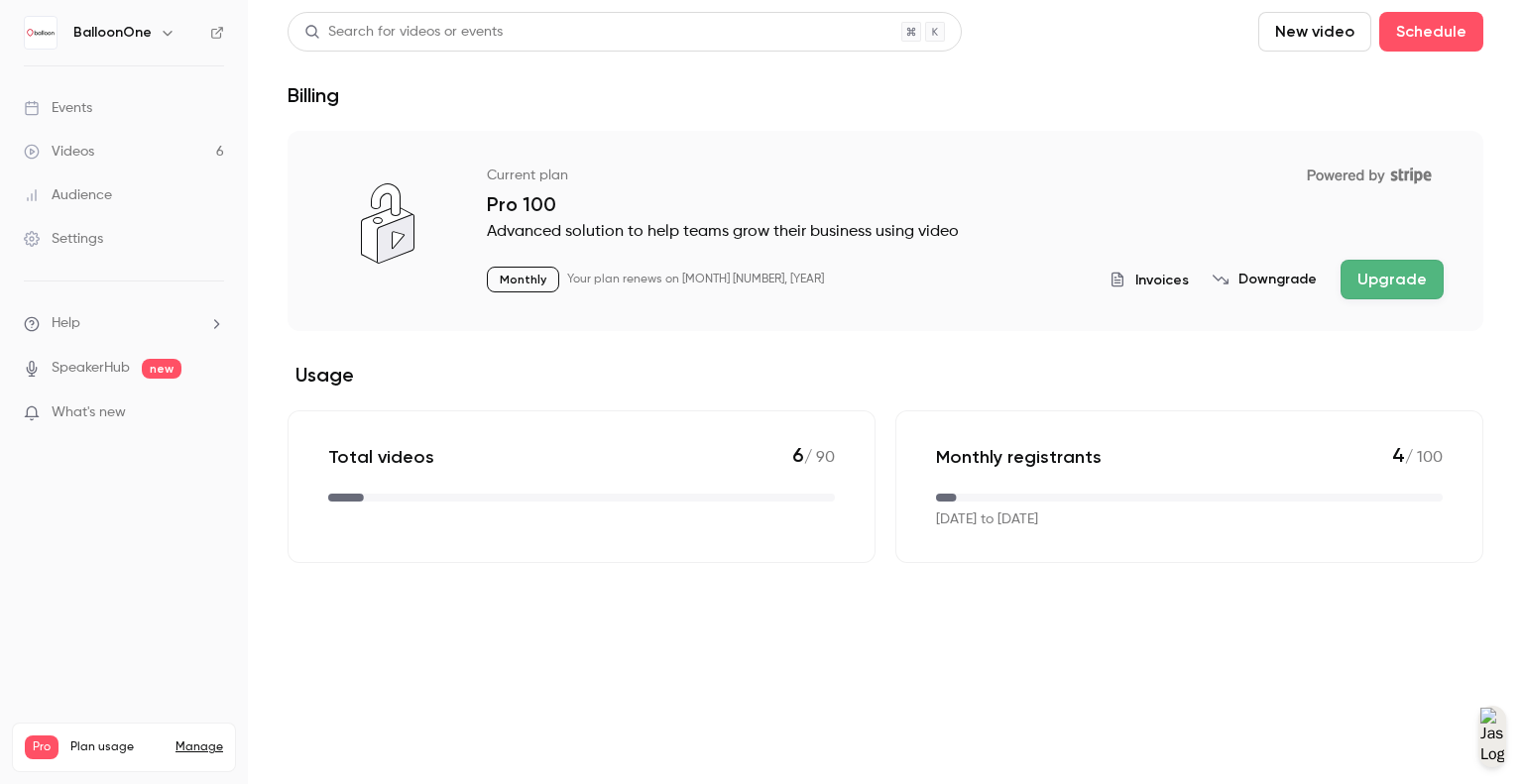 click on "Settings" at bounding box center [63, 239] 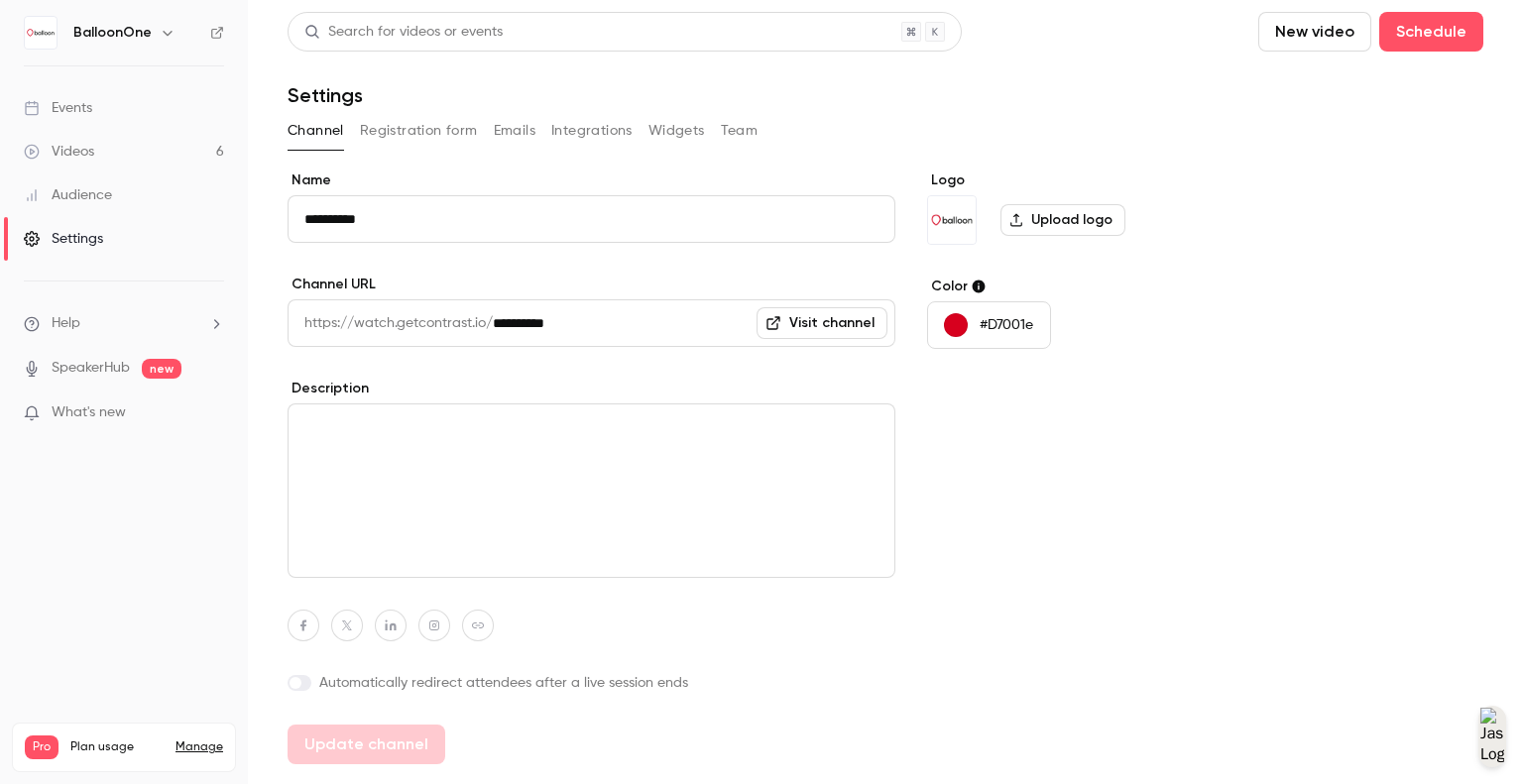 click on "Registration form" at bounding box center (418, 131) 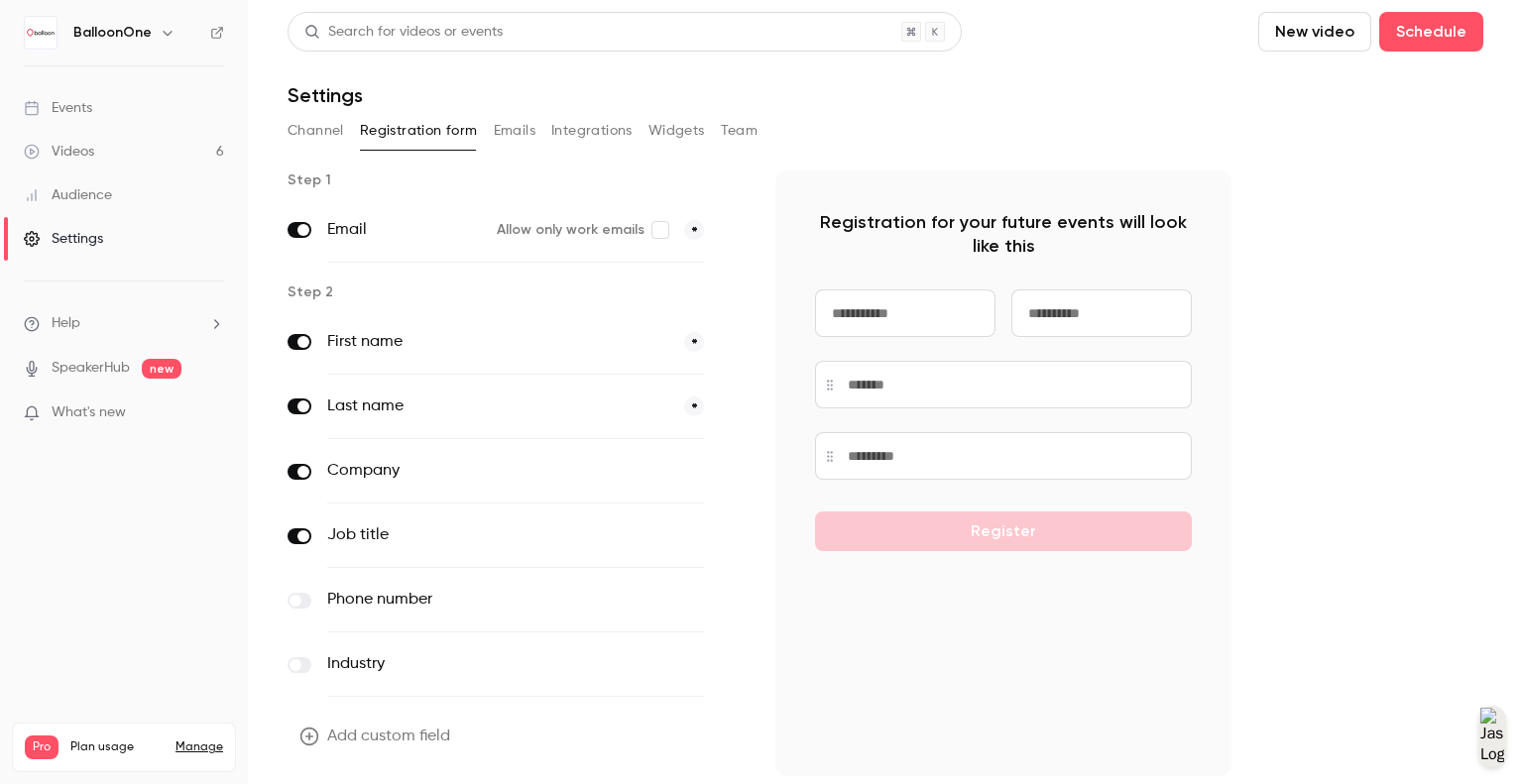 click on "Audience" at bounding box center [67, 195] 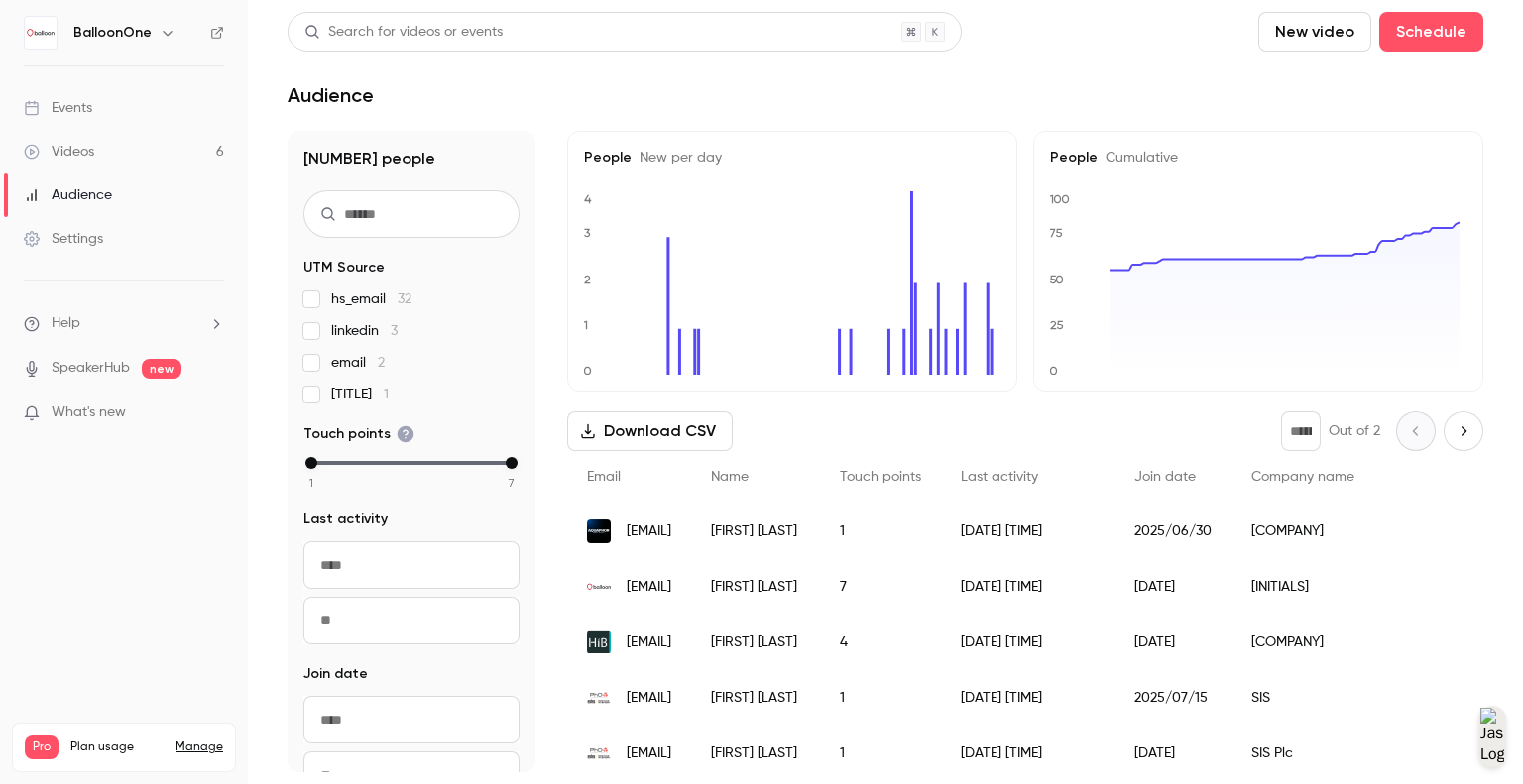 click on "Videos" at bounding box center (59, 152) 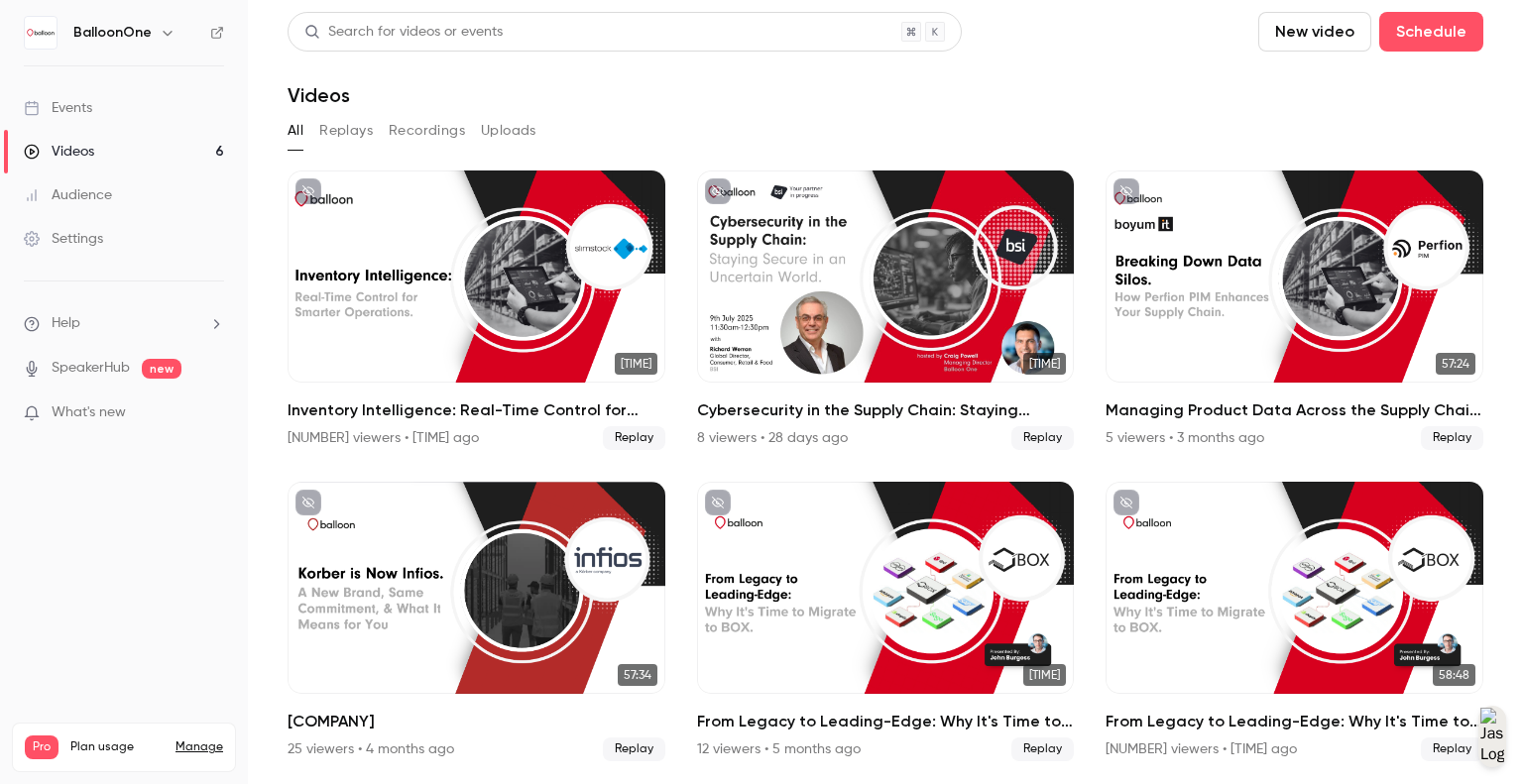 click on "Events" at bounding box center [124, 108] 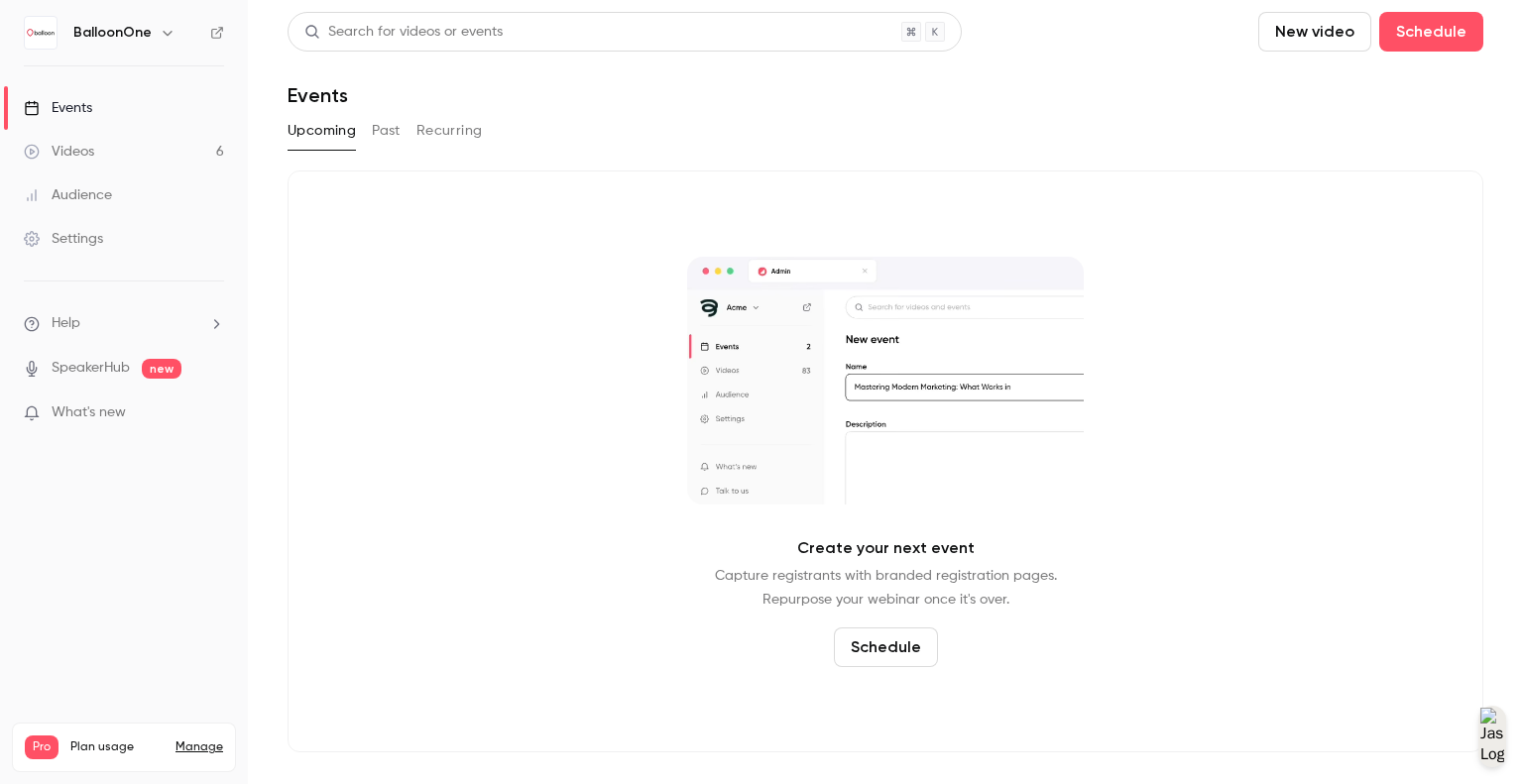 click on "BalloonOne" at bounding box center (112, 33) 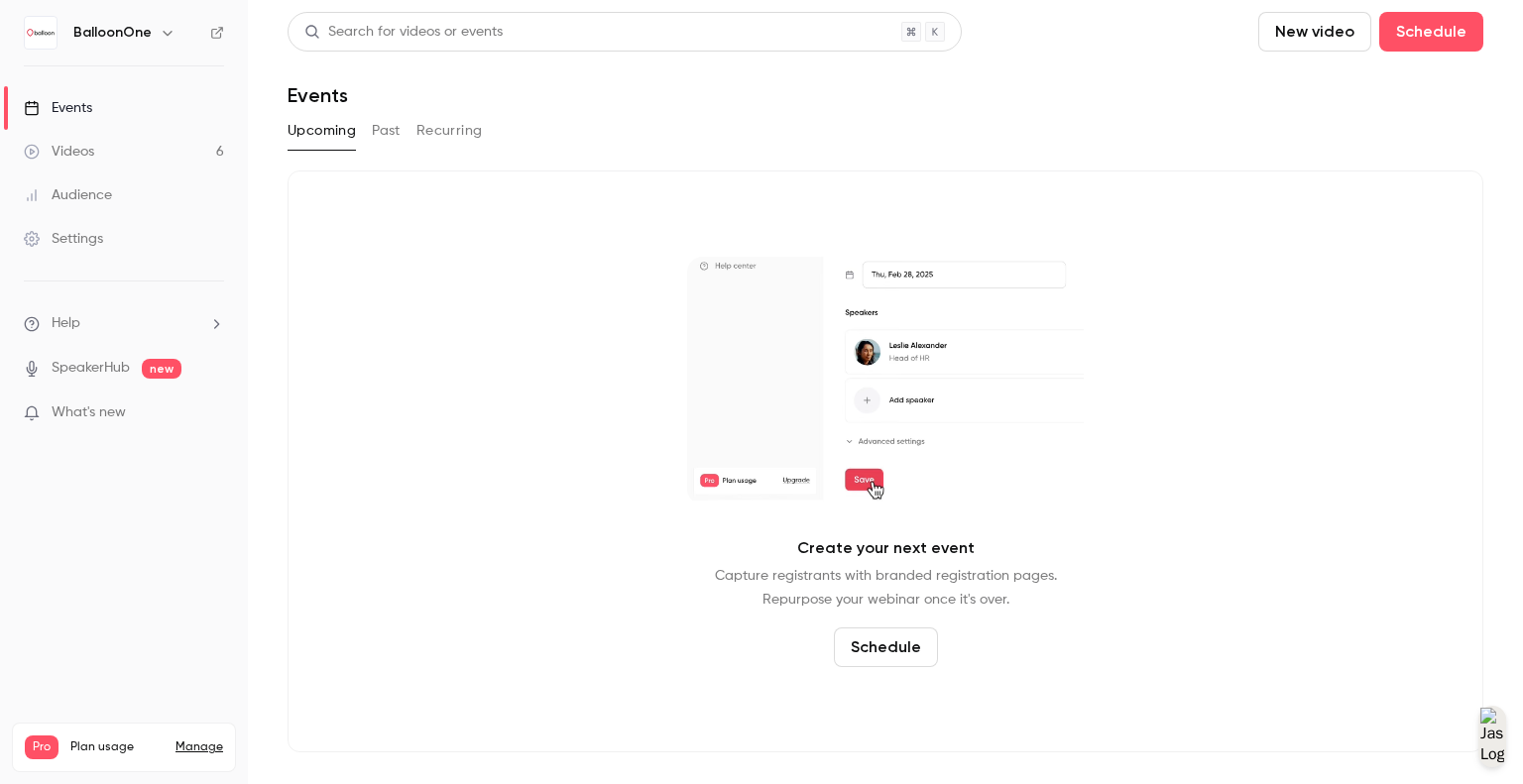 click on "BalloonOne" at bounding box center [112, 33] 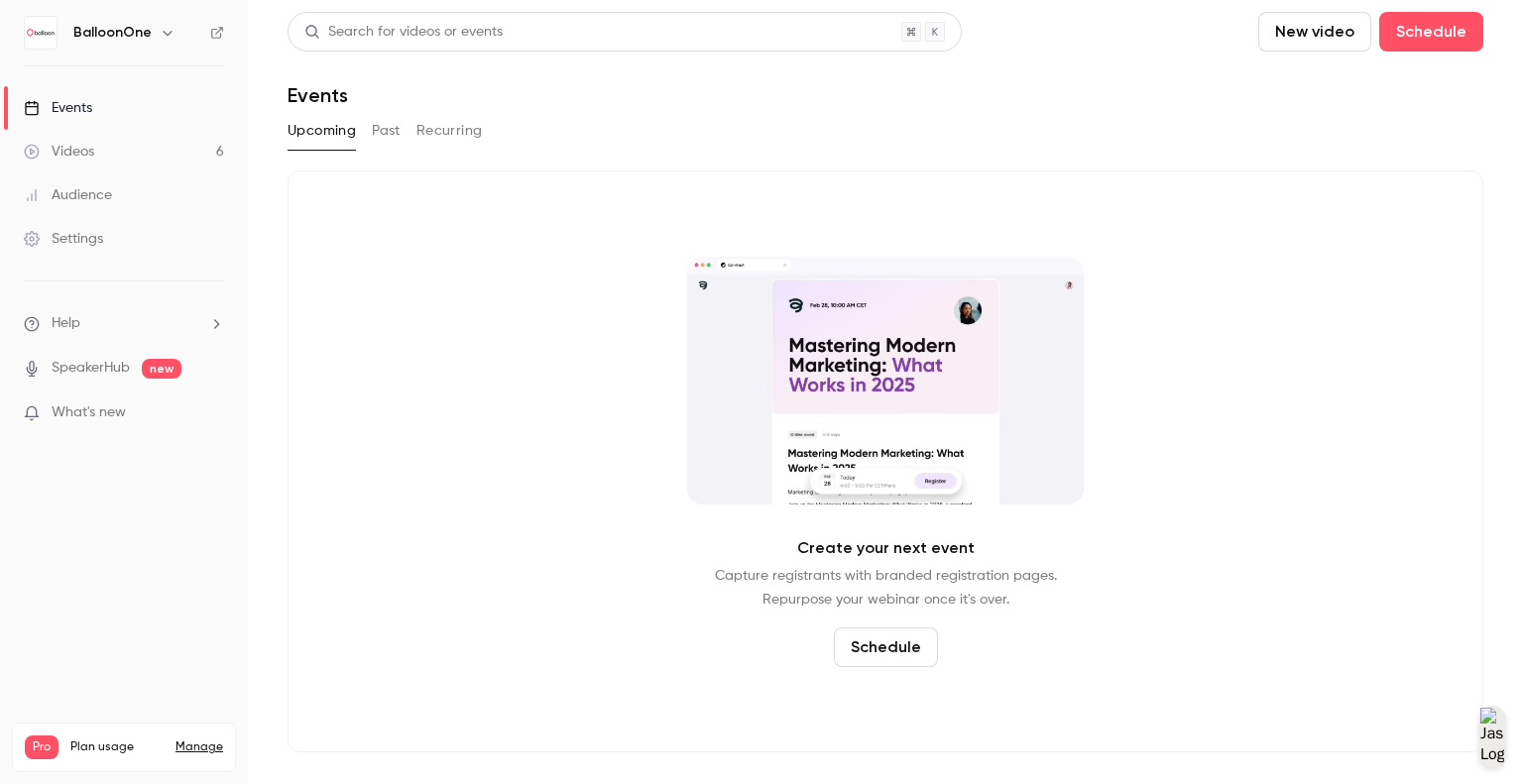 click 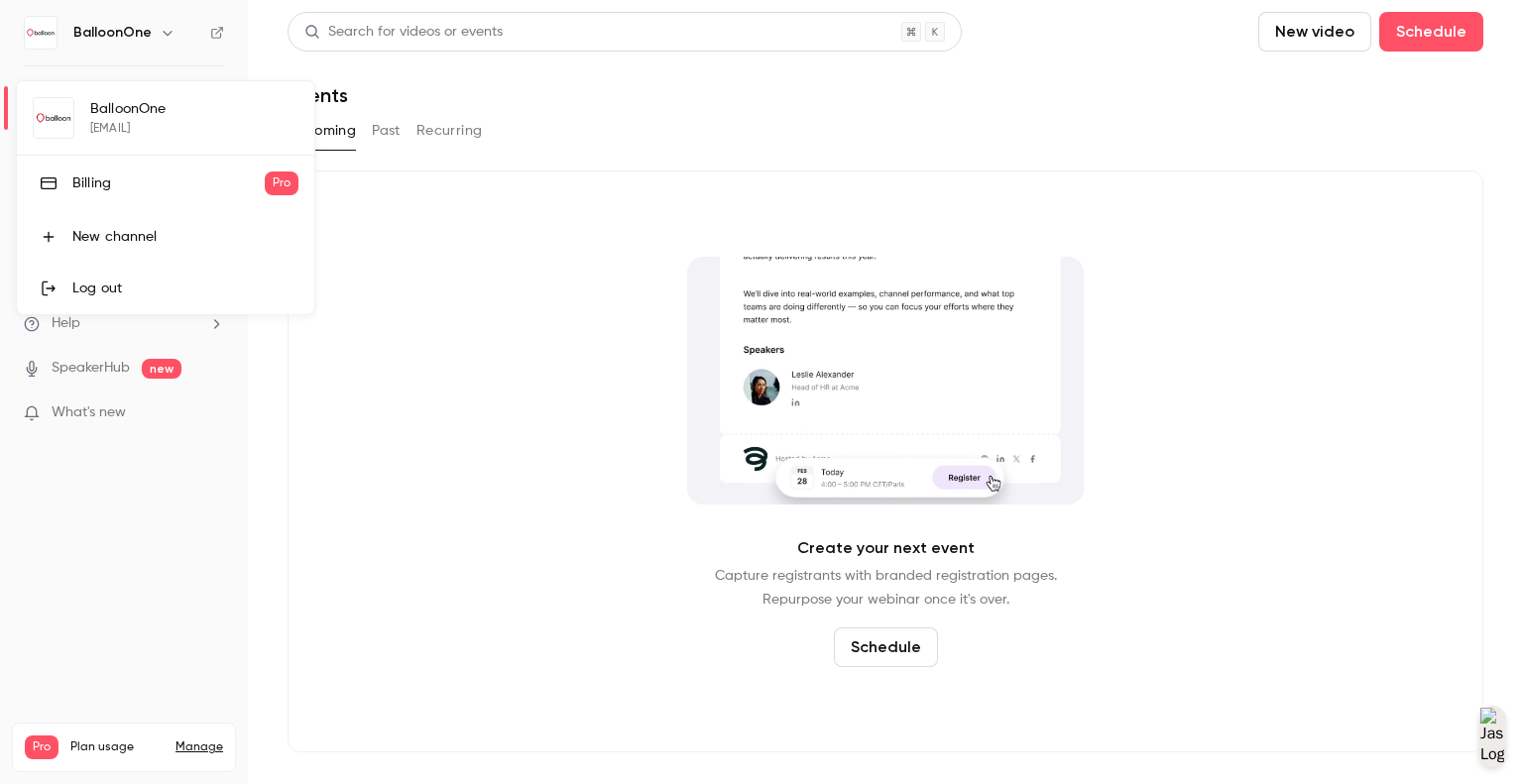 click at bounding box center (762, 392) 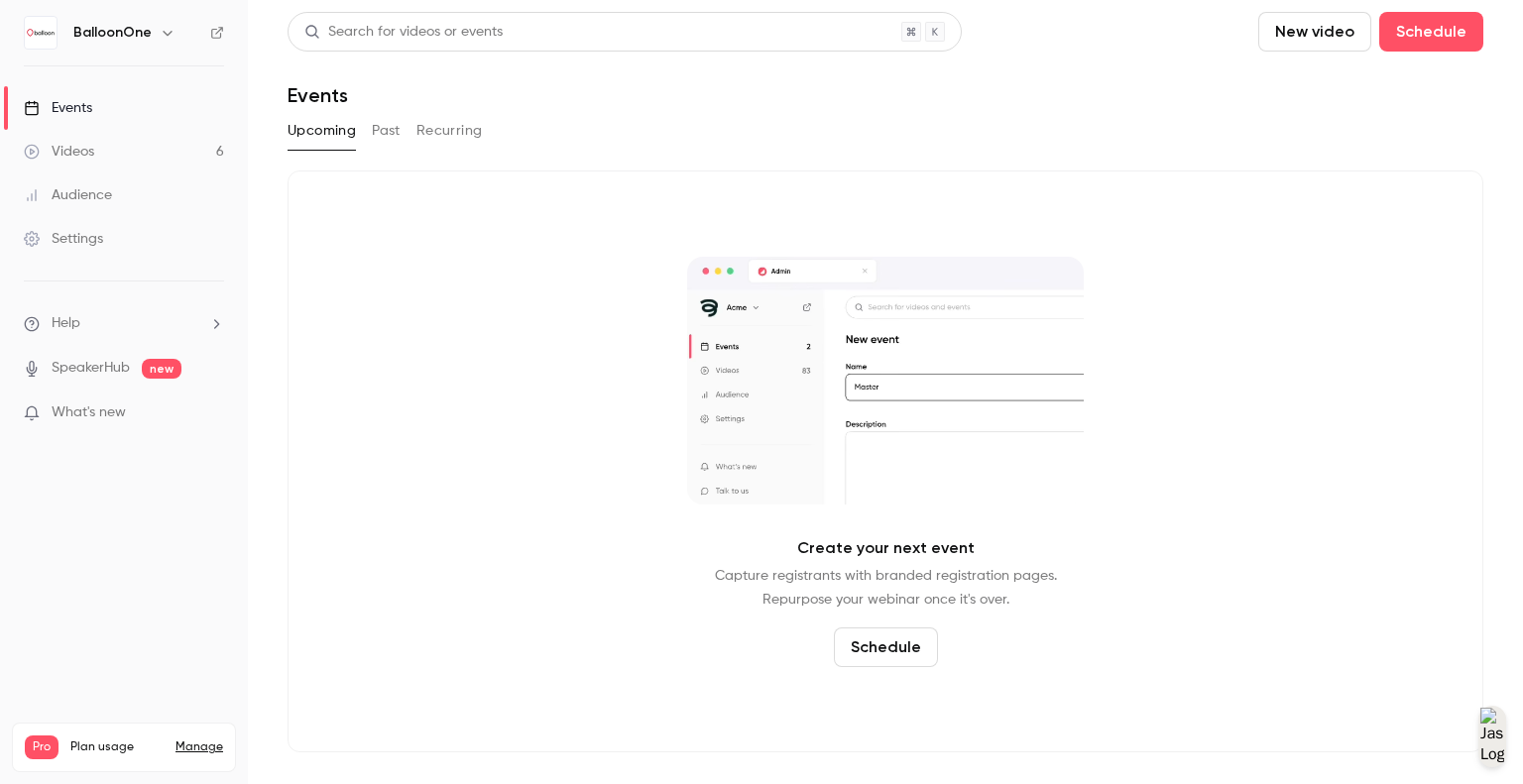 click on "Videos 6" at bounding box center (124, 152) 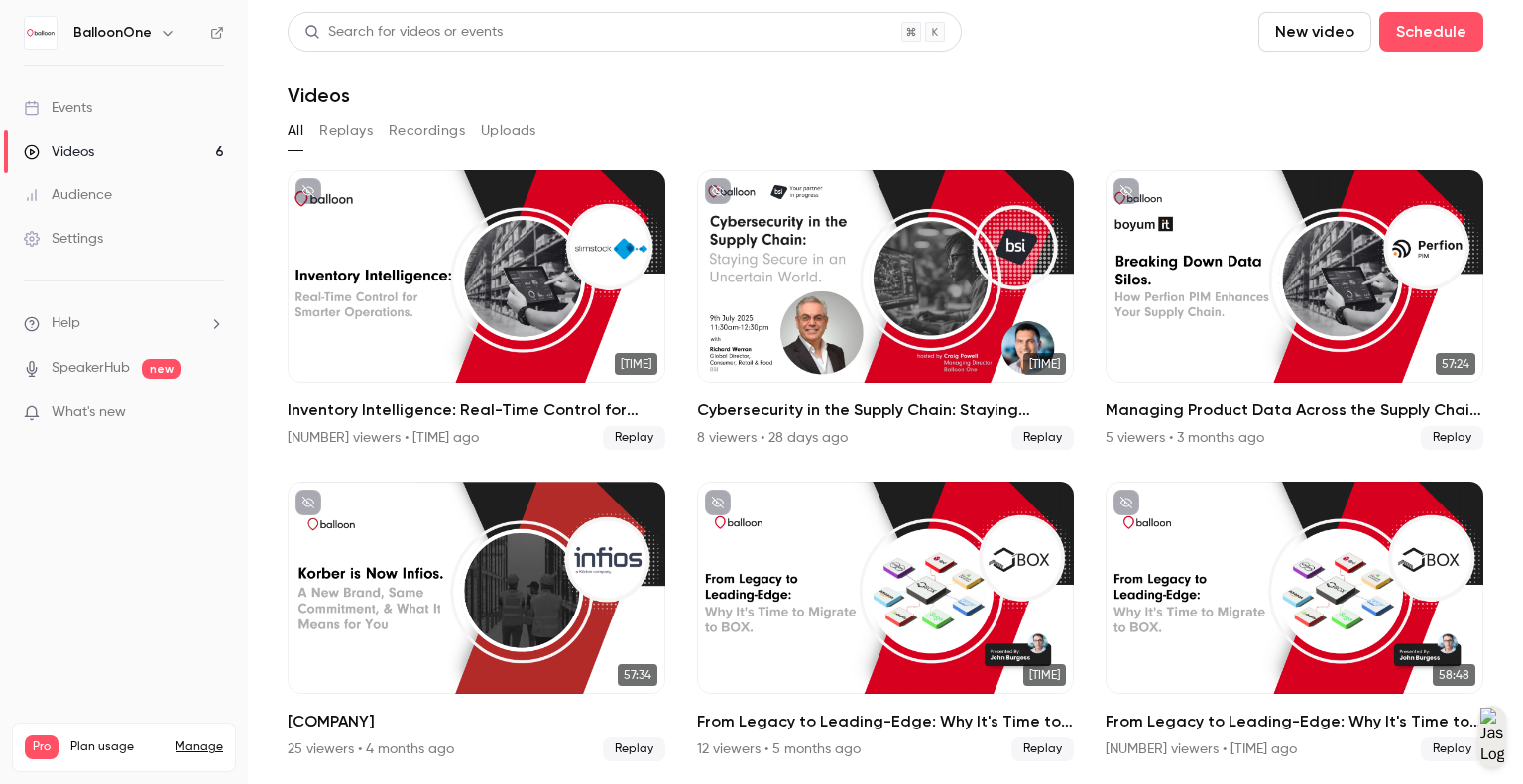 click on "Audience" at bounding box center [124, 195] 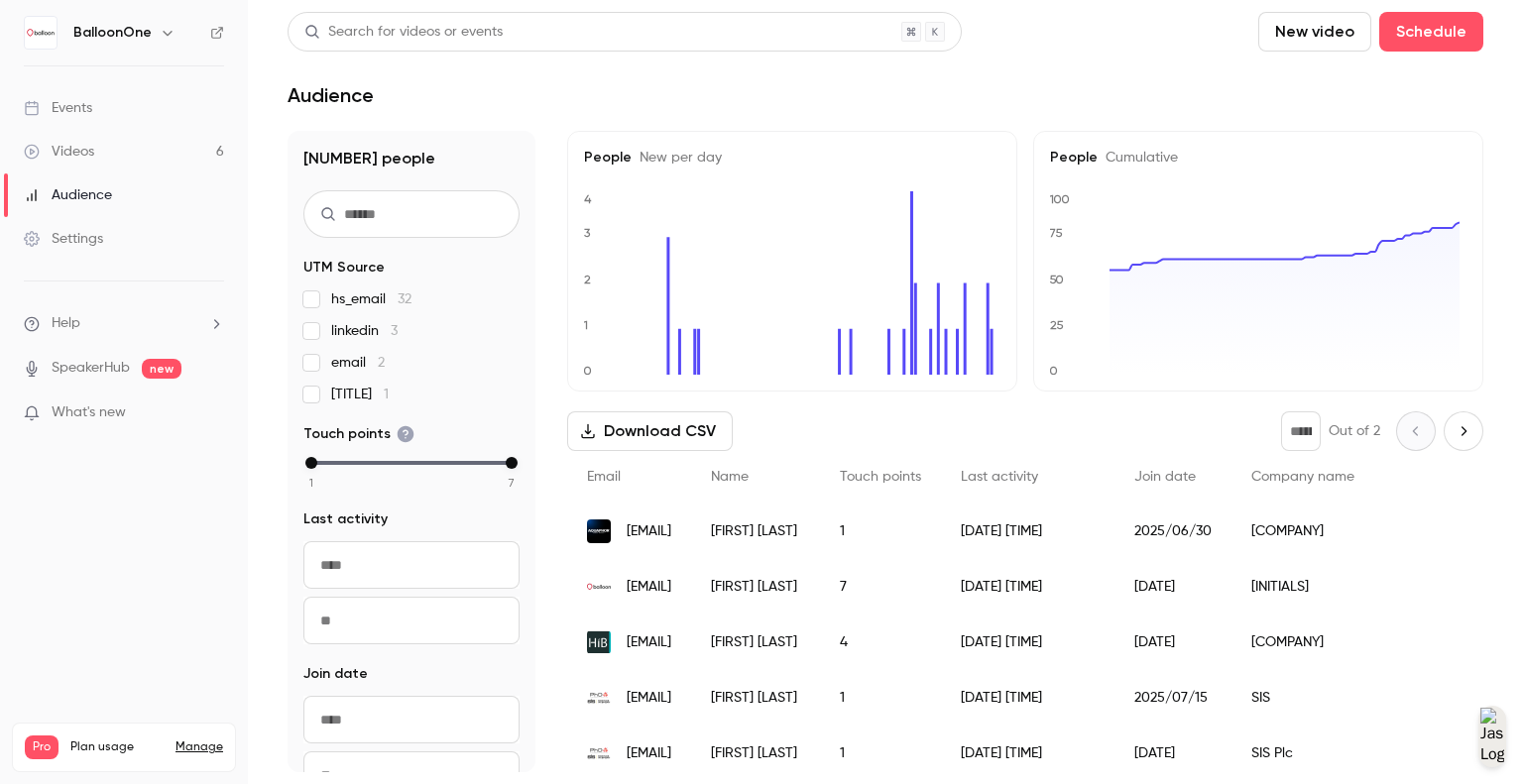 click on "BalloonOne" at bounding box center [134, 33] 